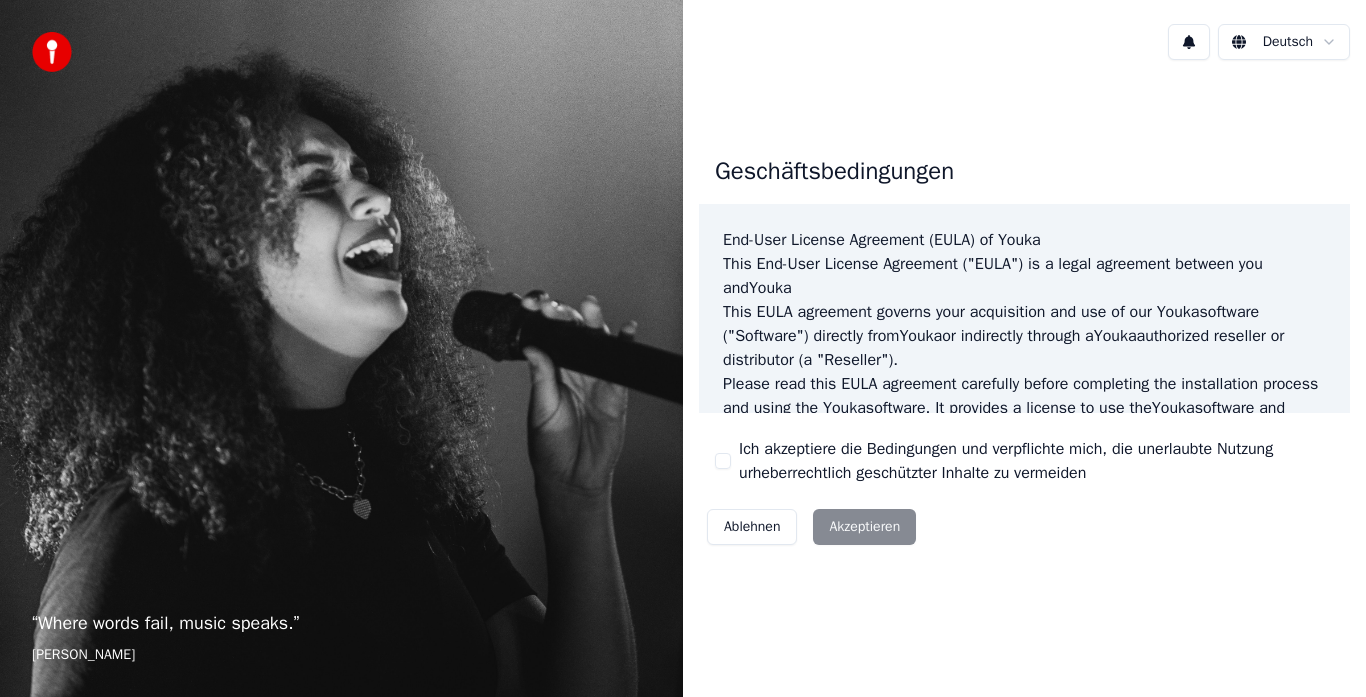 scroll, scrollTop: 0, scrollLeft: 0, axis: both 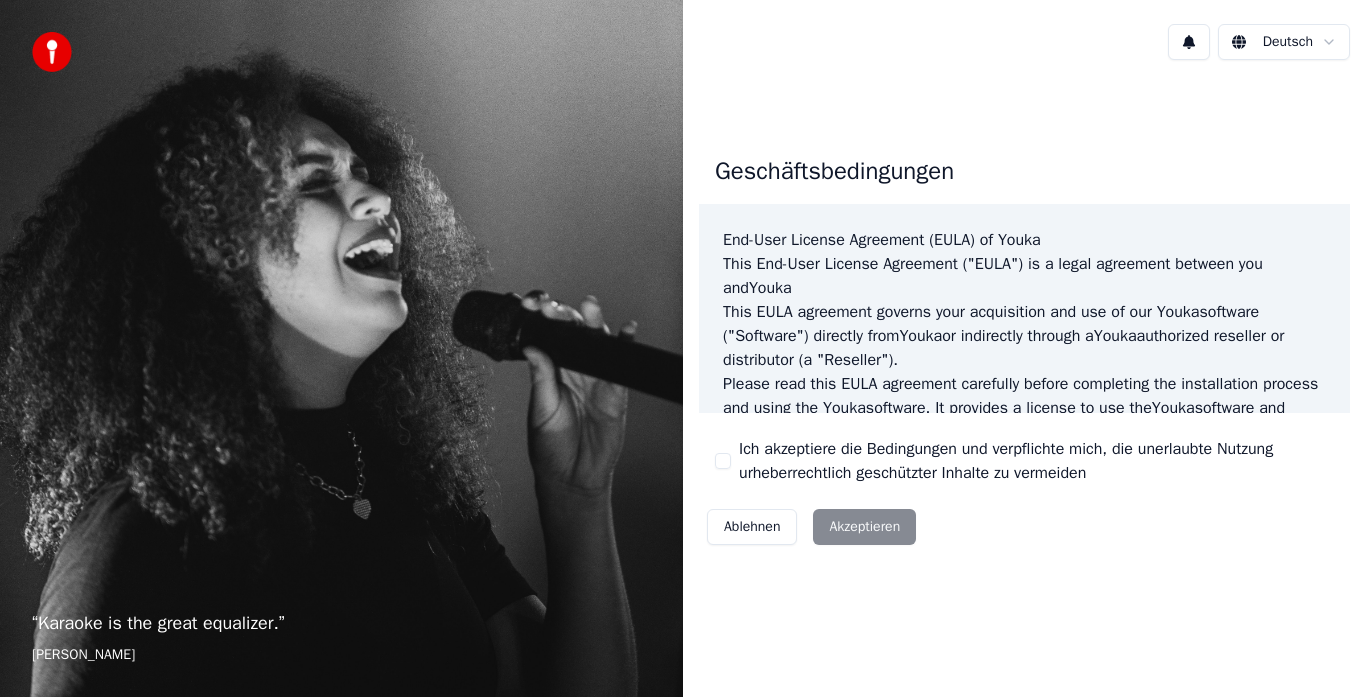 click on "Ablehnen Akzeptieren" at bounding box center [811, 527] 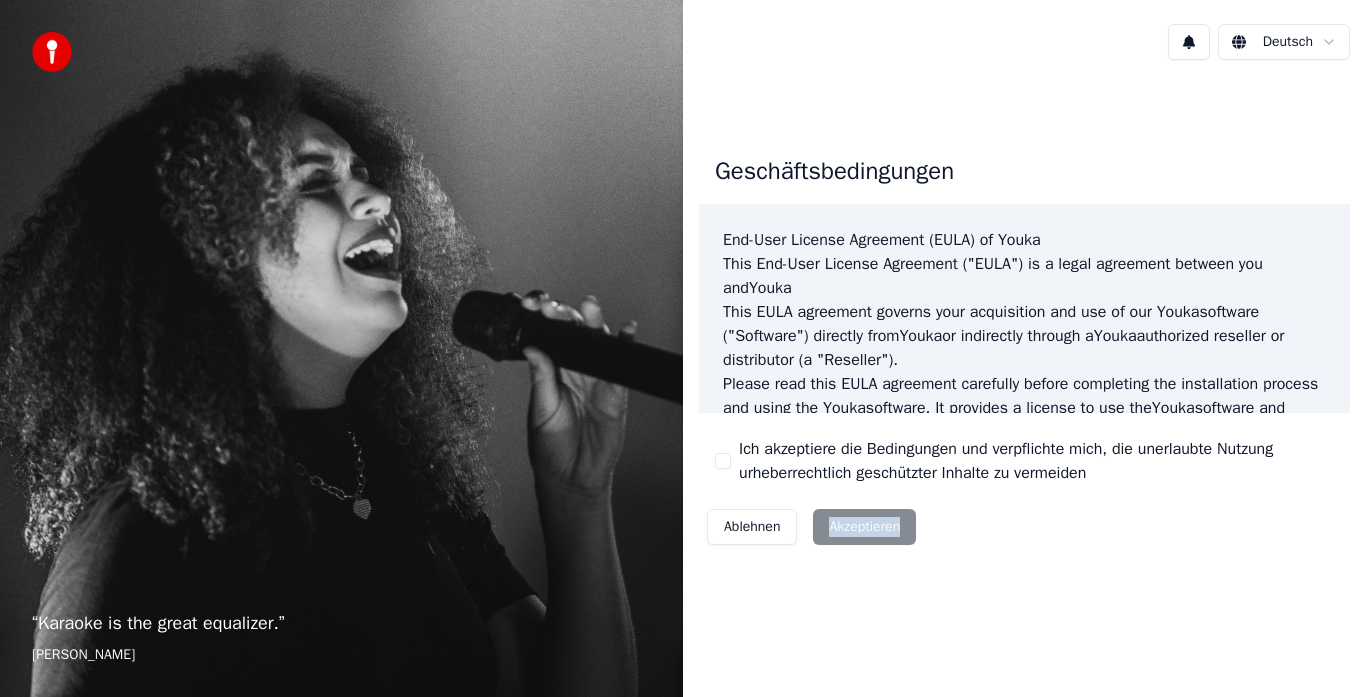 click on "Ablehnen Akzeptieren" at bounding box center [811, 527] 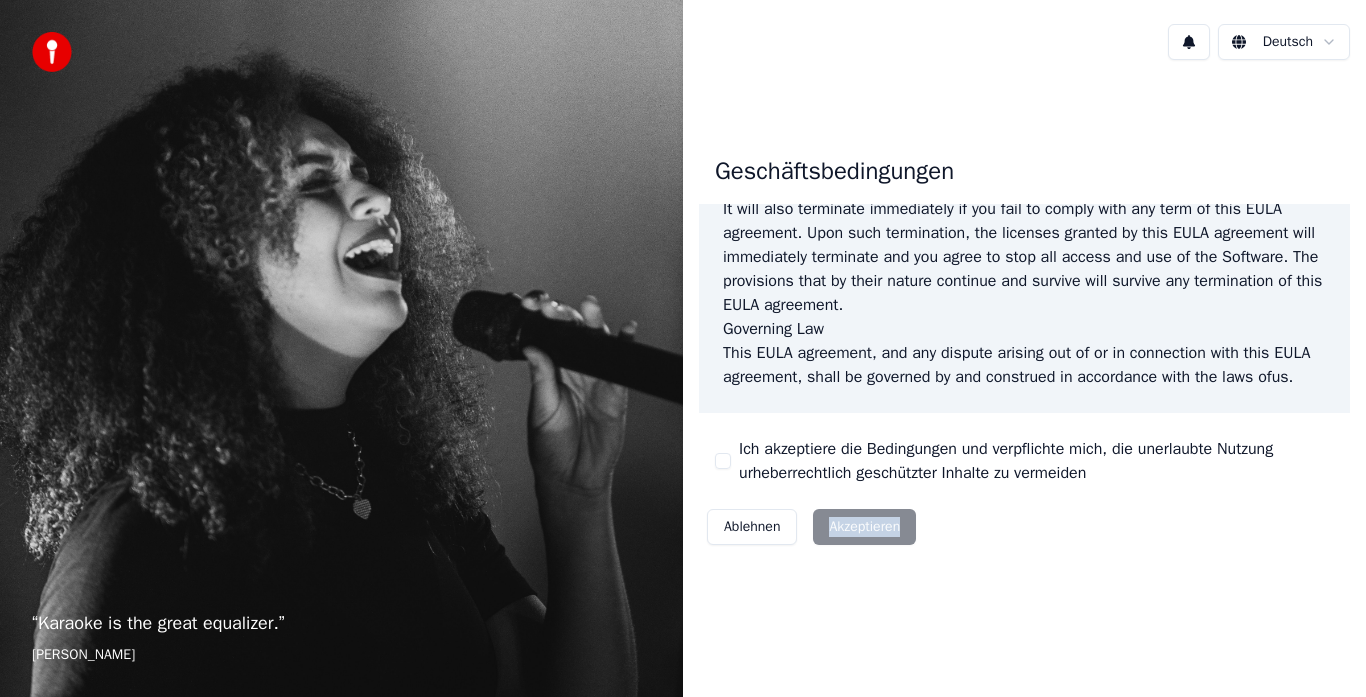 scroll, scrollTop: 1375, scrollLeft: 0, axis: vertical 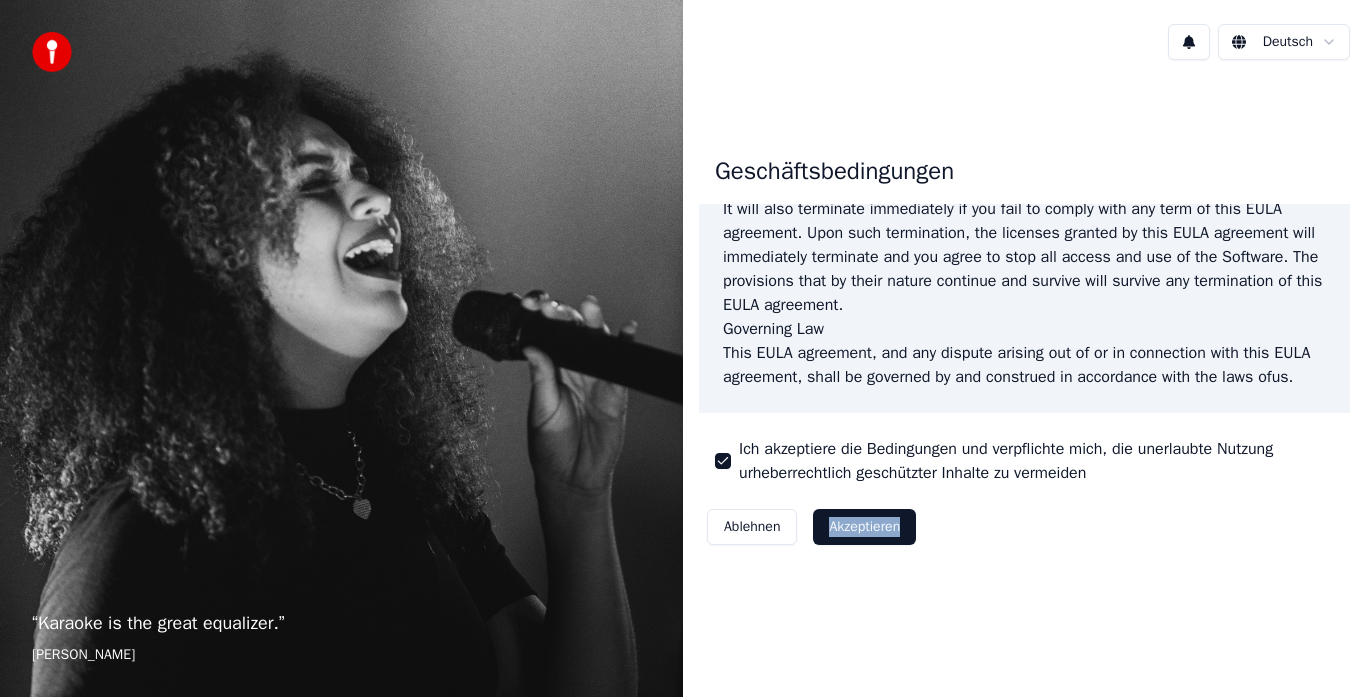 click on "Akzeptieren" at bounding box center [864, 527] 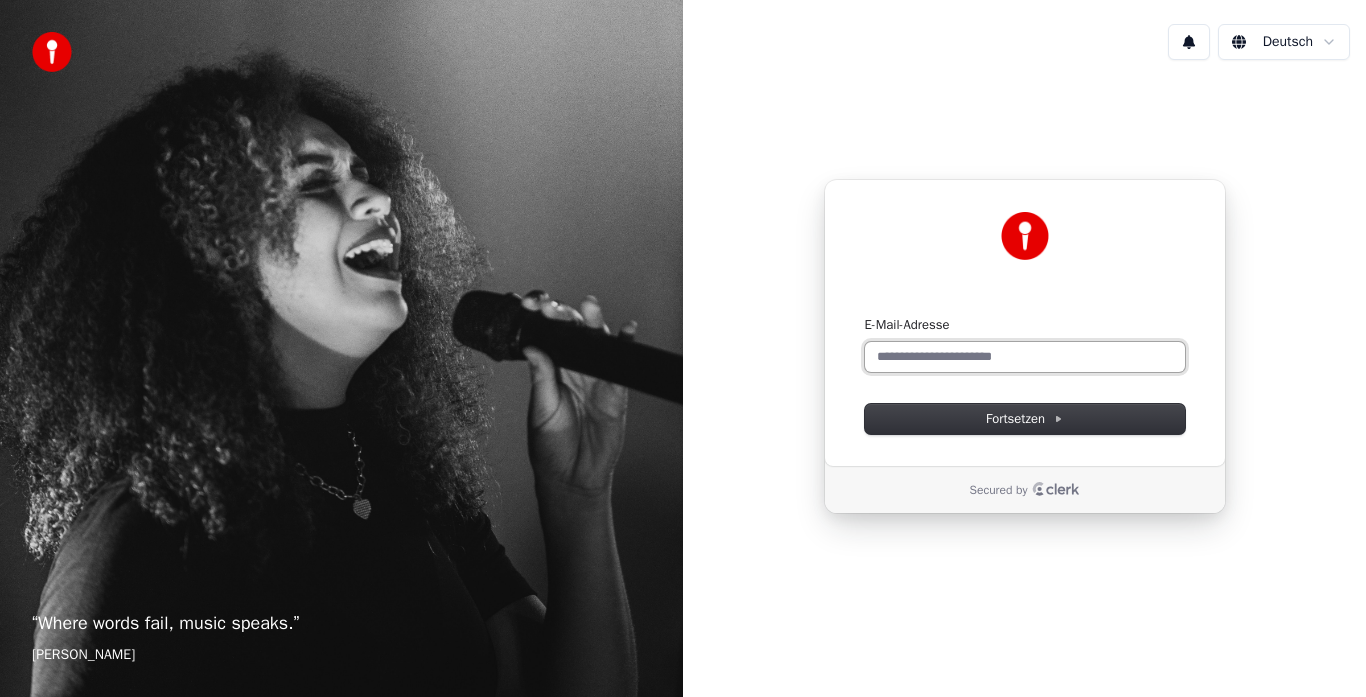 click on "E-Mail-Adresse" at bounding box center (1025, 357) 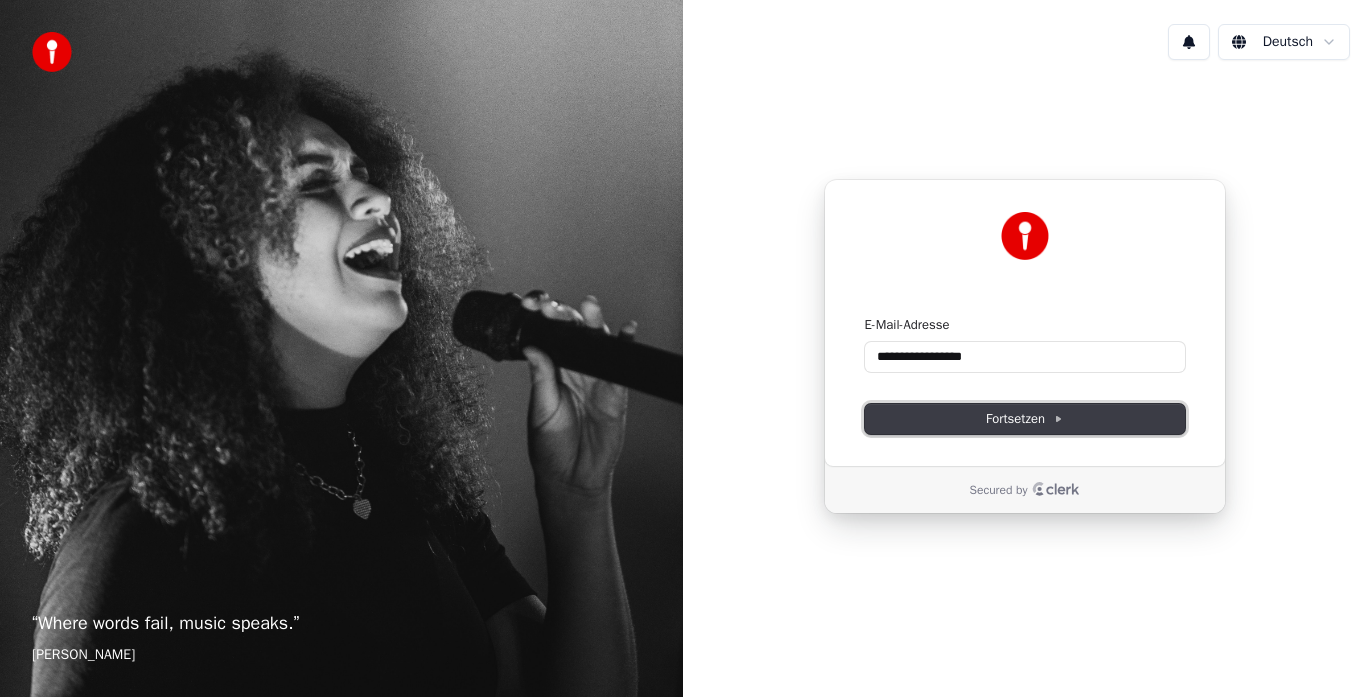click on "Fortsetzen" at bounding box center [1024, 419] 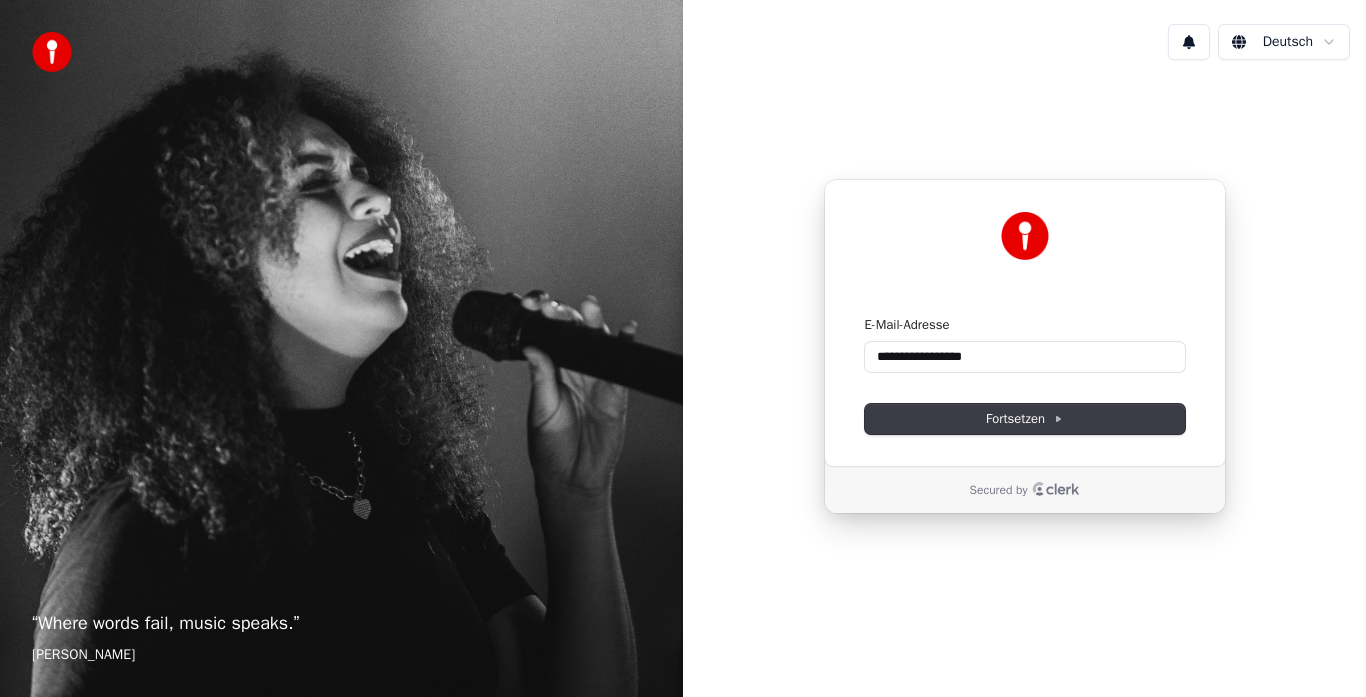 type on "**********" 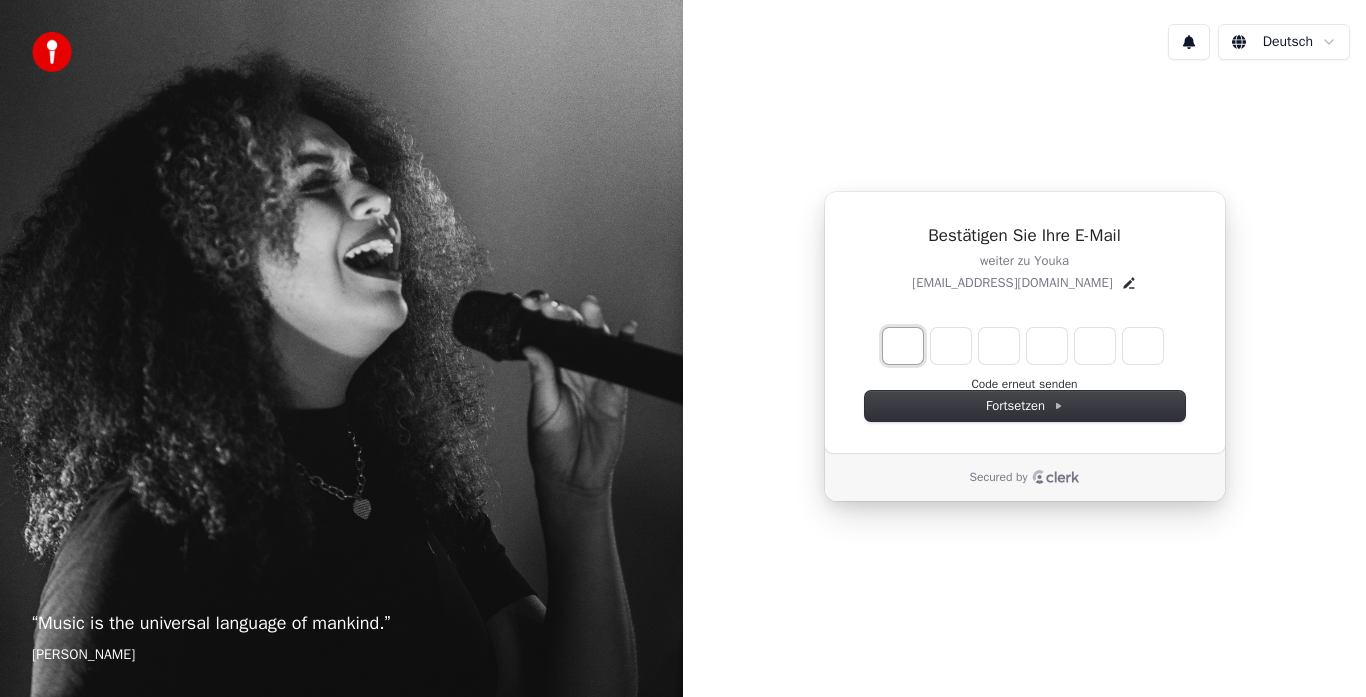 type on "*" 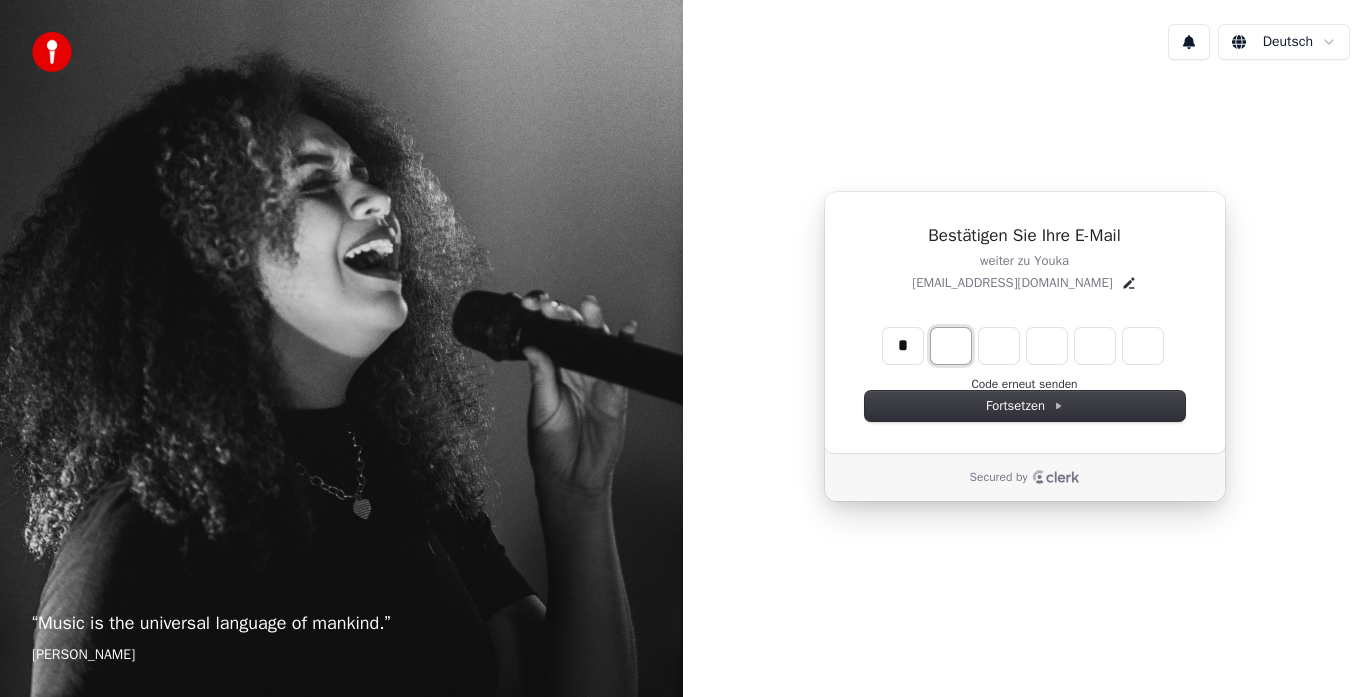 type on "*" 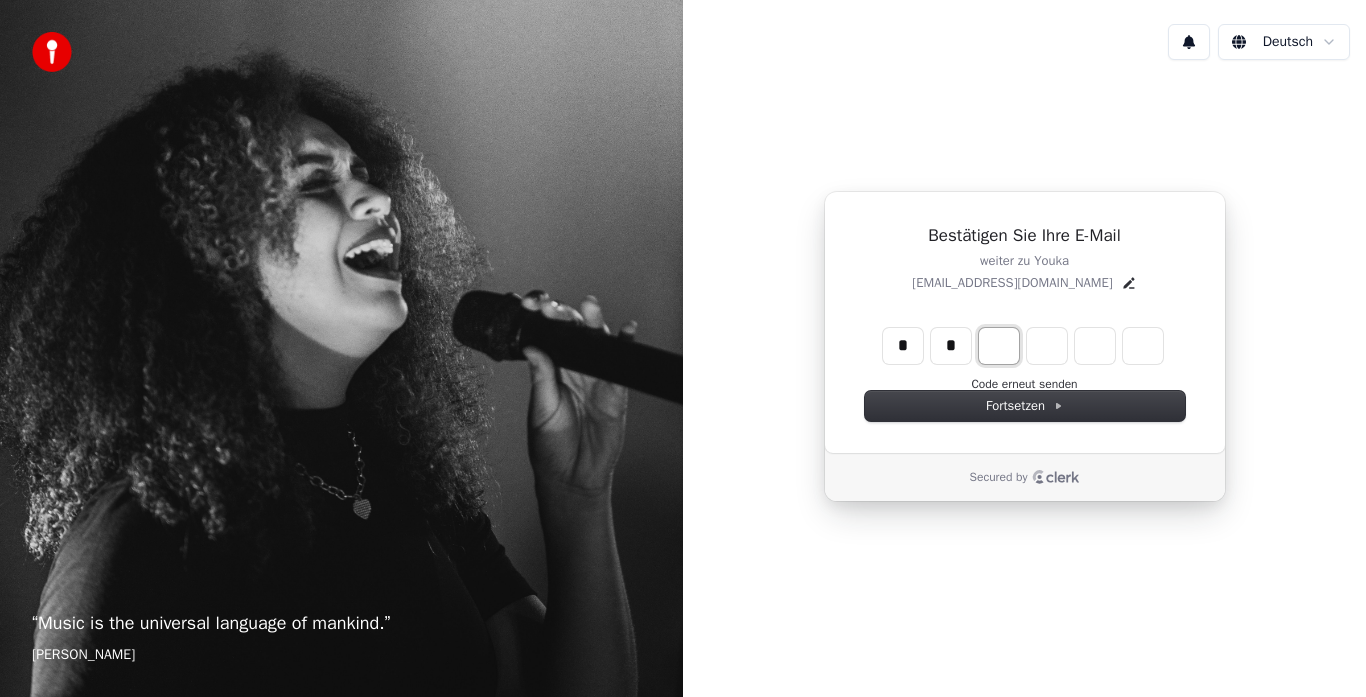 type on "*" 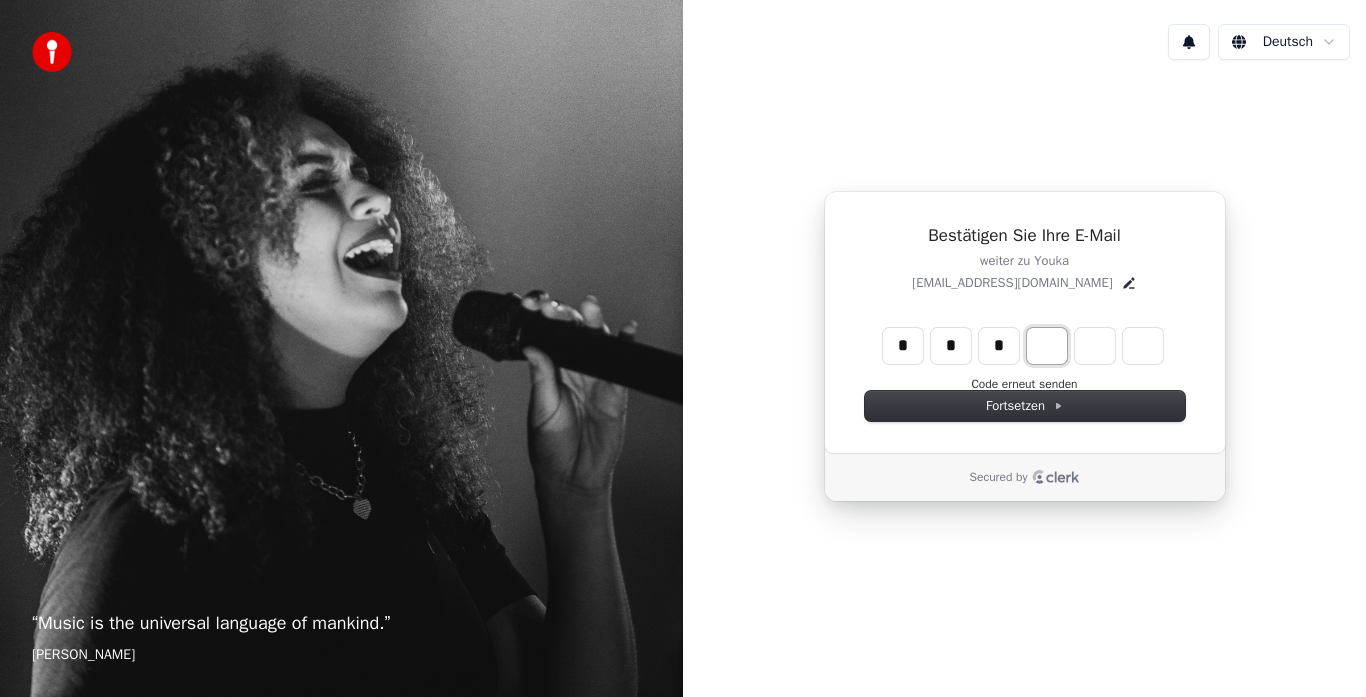 type on "*" 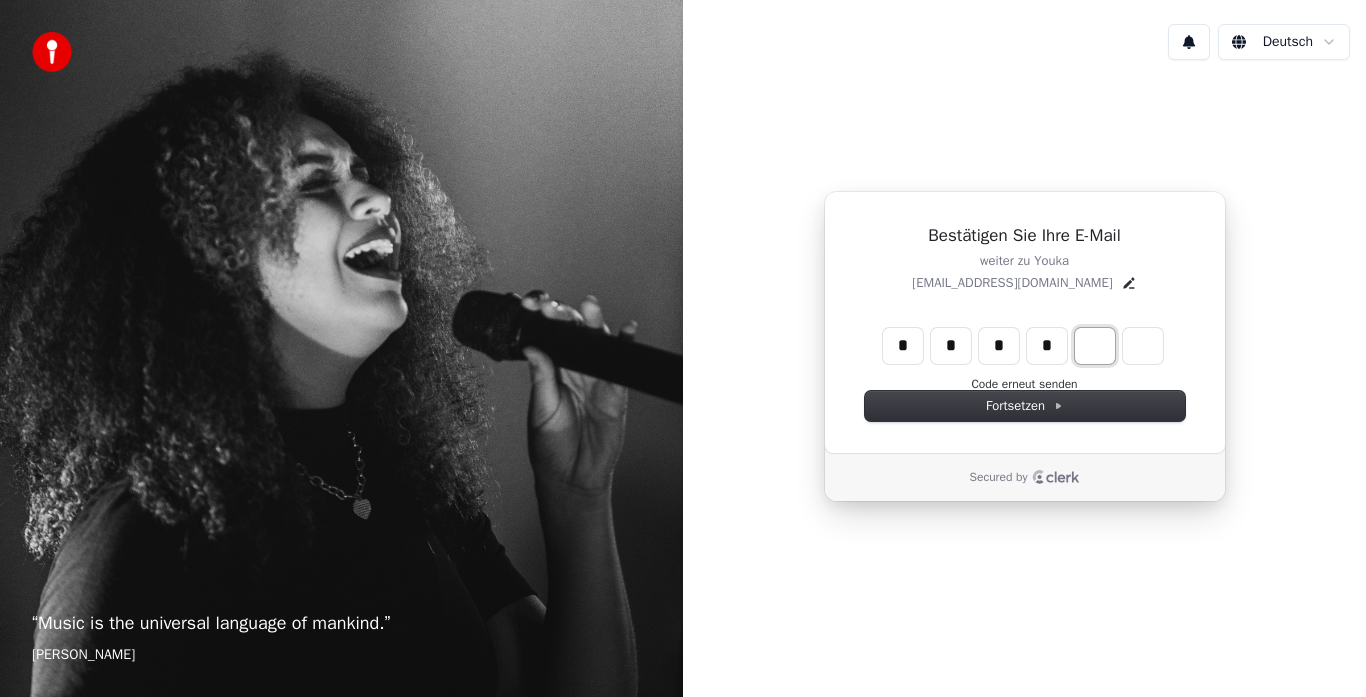 type on "*" 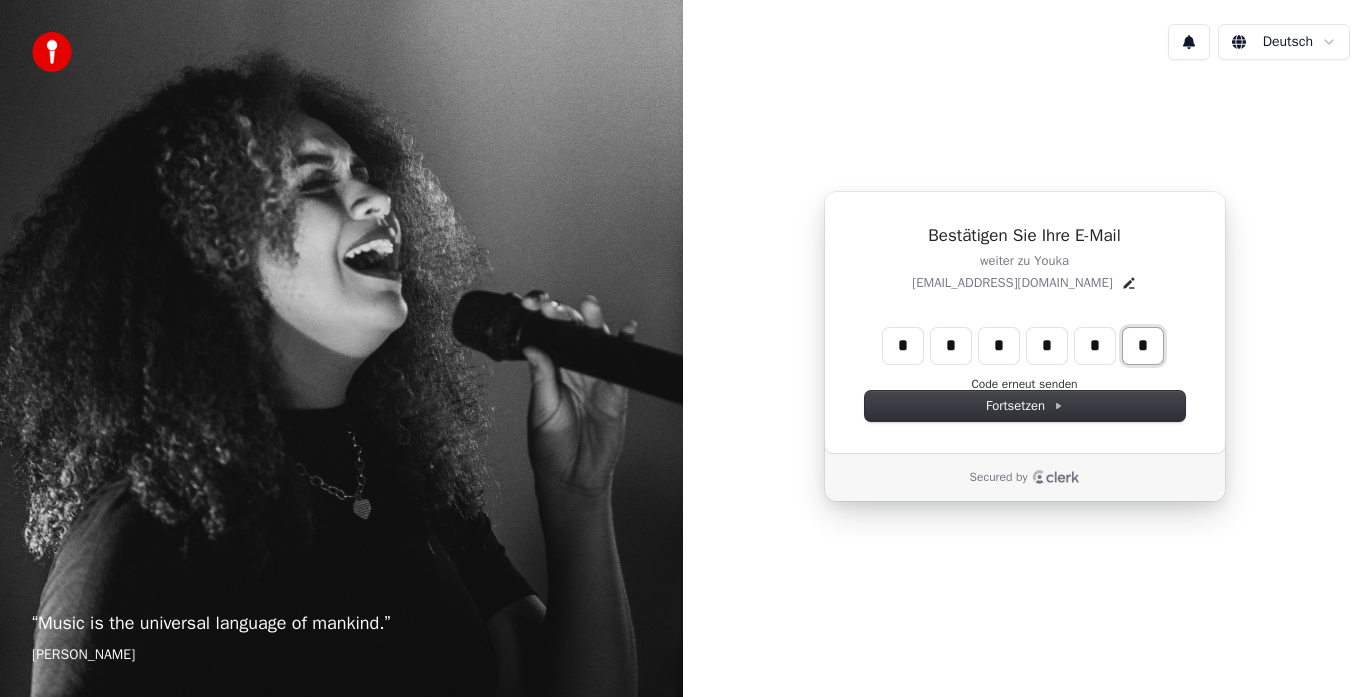 type on "*" 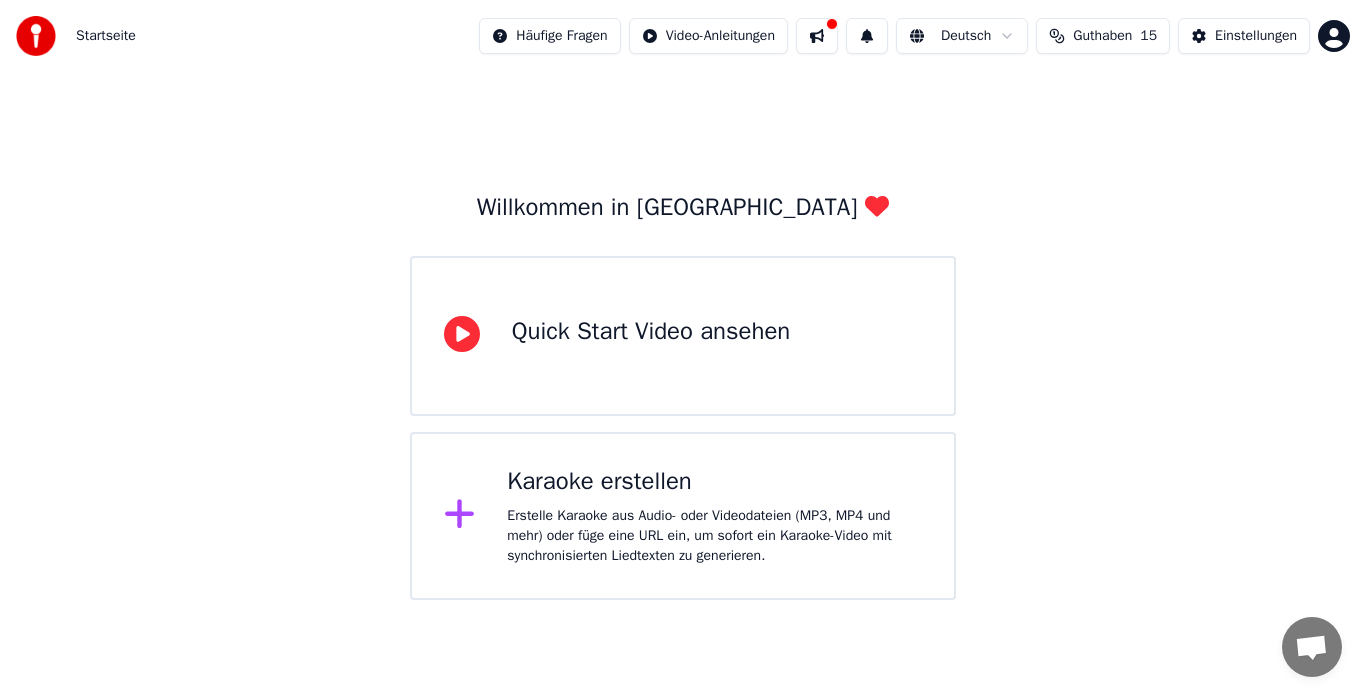 click 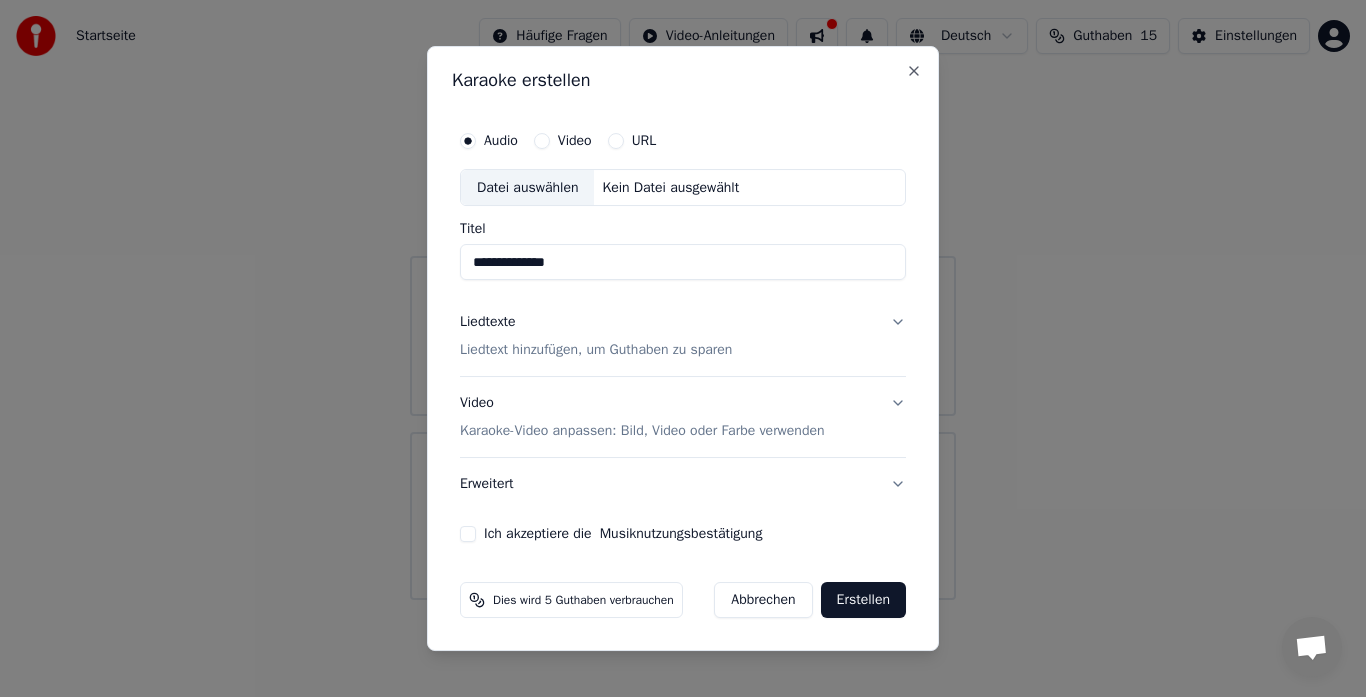 type on "**********" 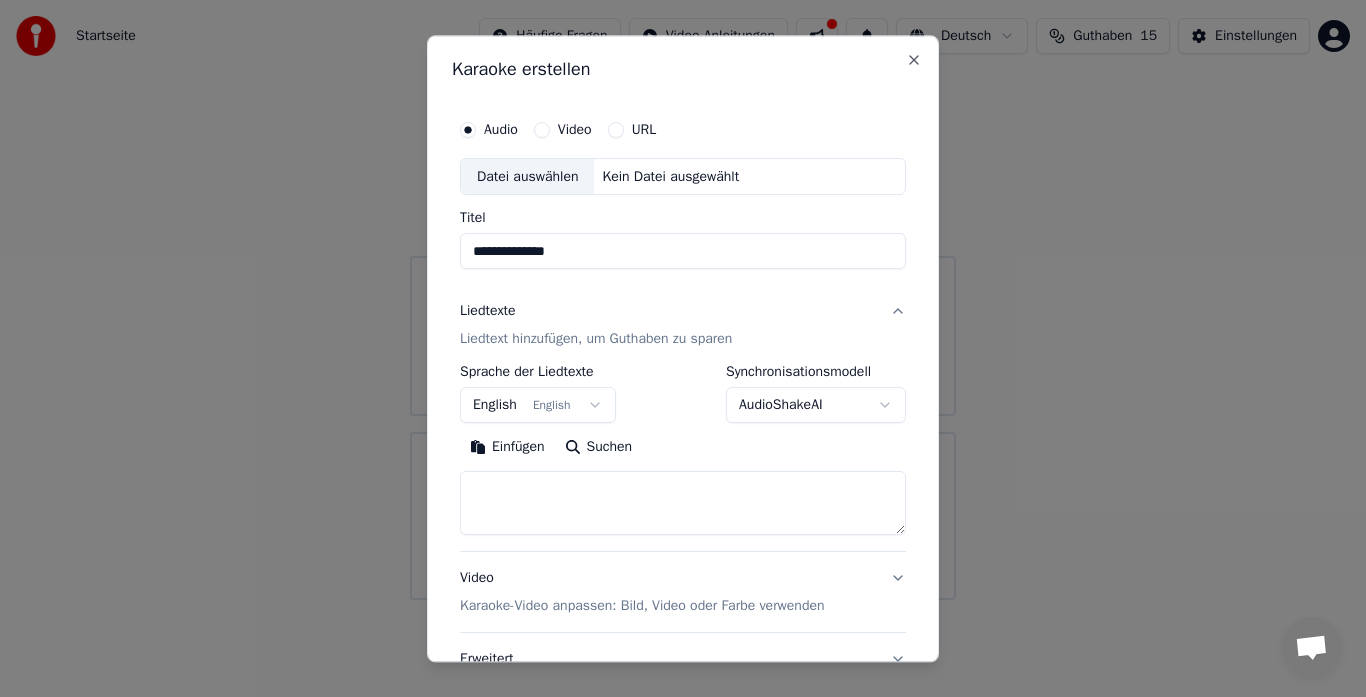 click on "**********" at bounding box center (683, 348) 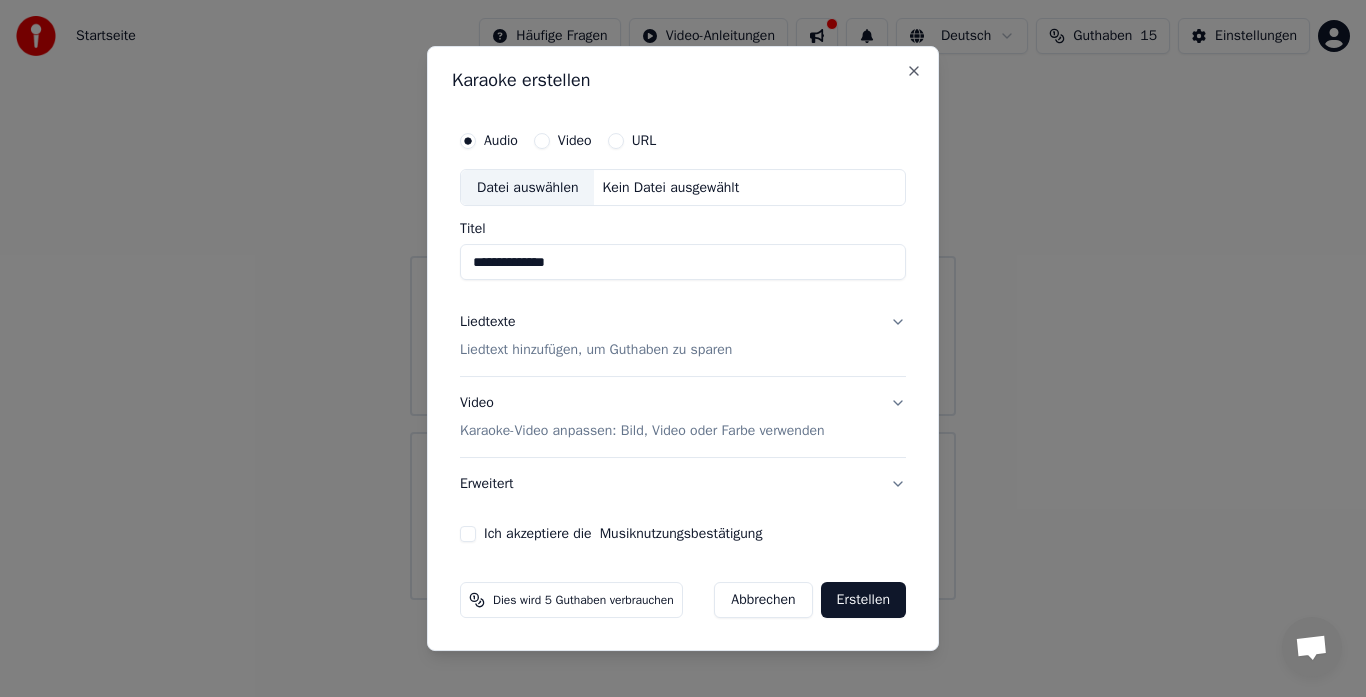 drag, startPoint x: 606, startPoint y: 268, endPoint x: 461, endPoint y: 250, distance: 146.11298 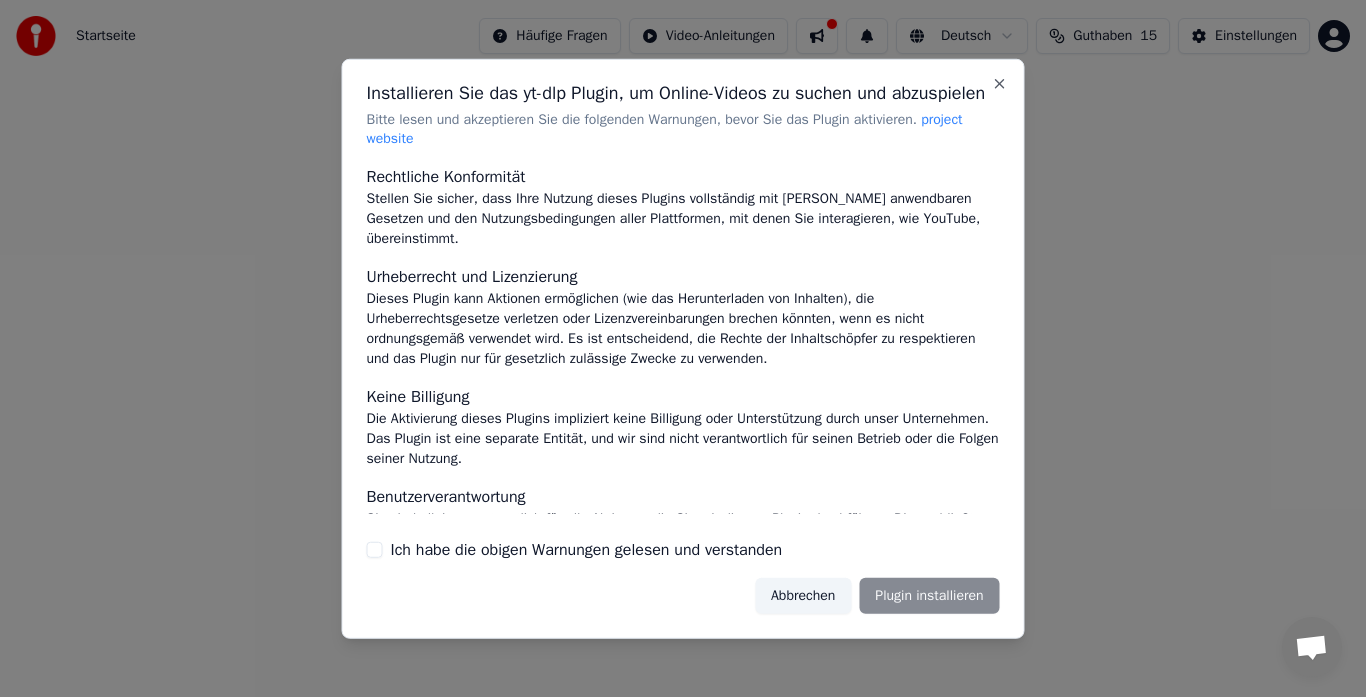 click on "Ich habe die obigen Warnungen gelesen und verstanden" at bounding box center (375, 550) 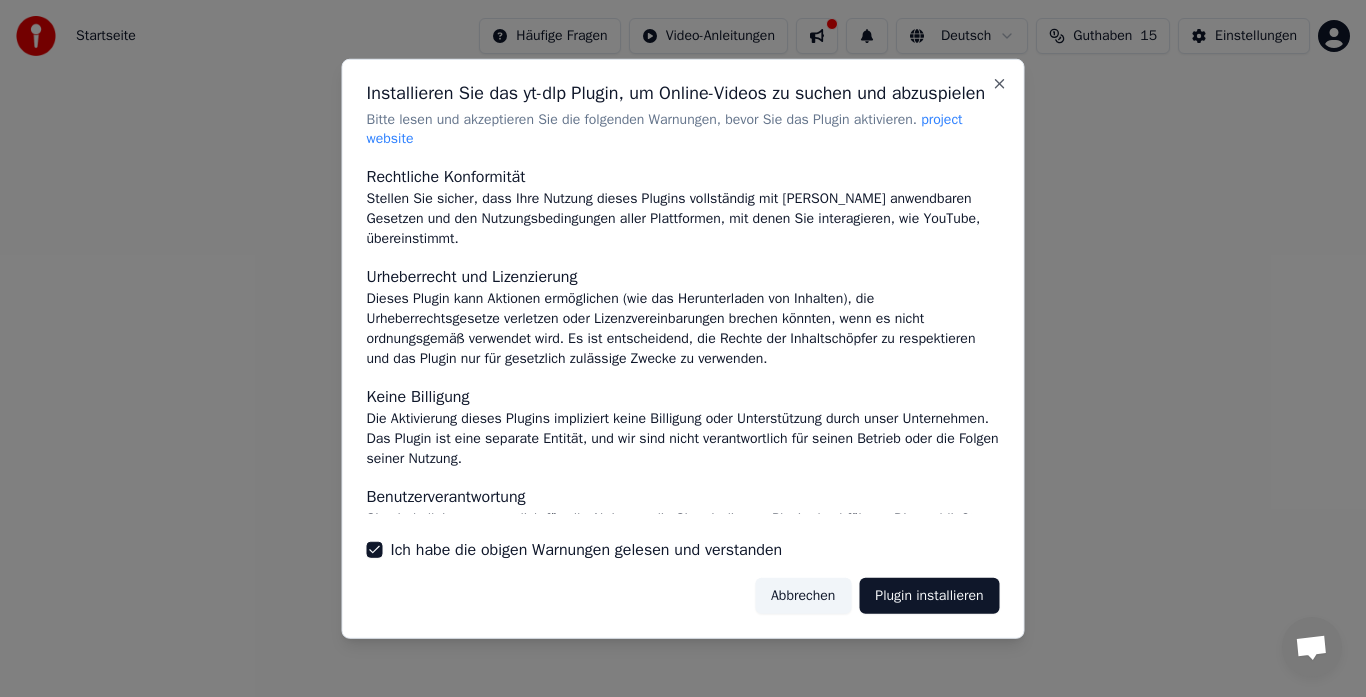 click on "Plugin installieren" at bounding box center (929, 596) 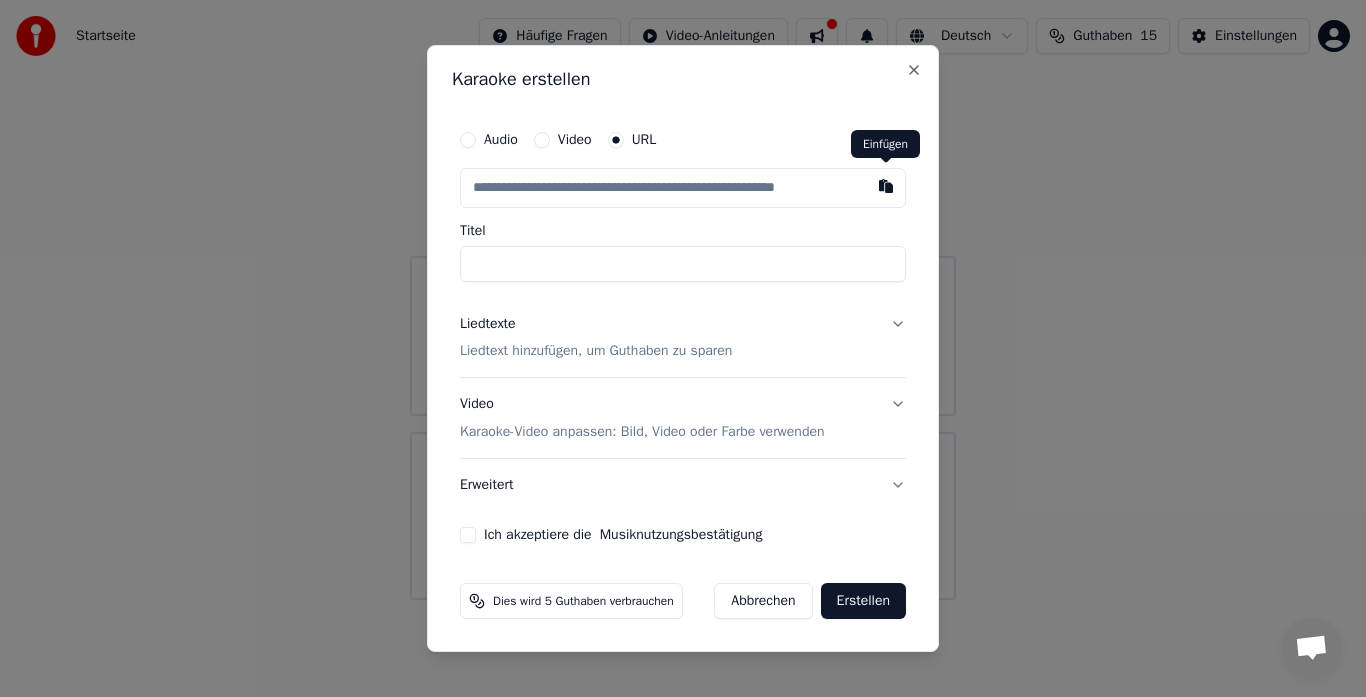 click at bounding box center [886, 186] 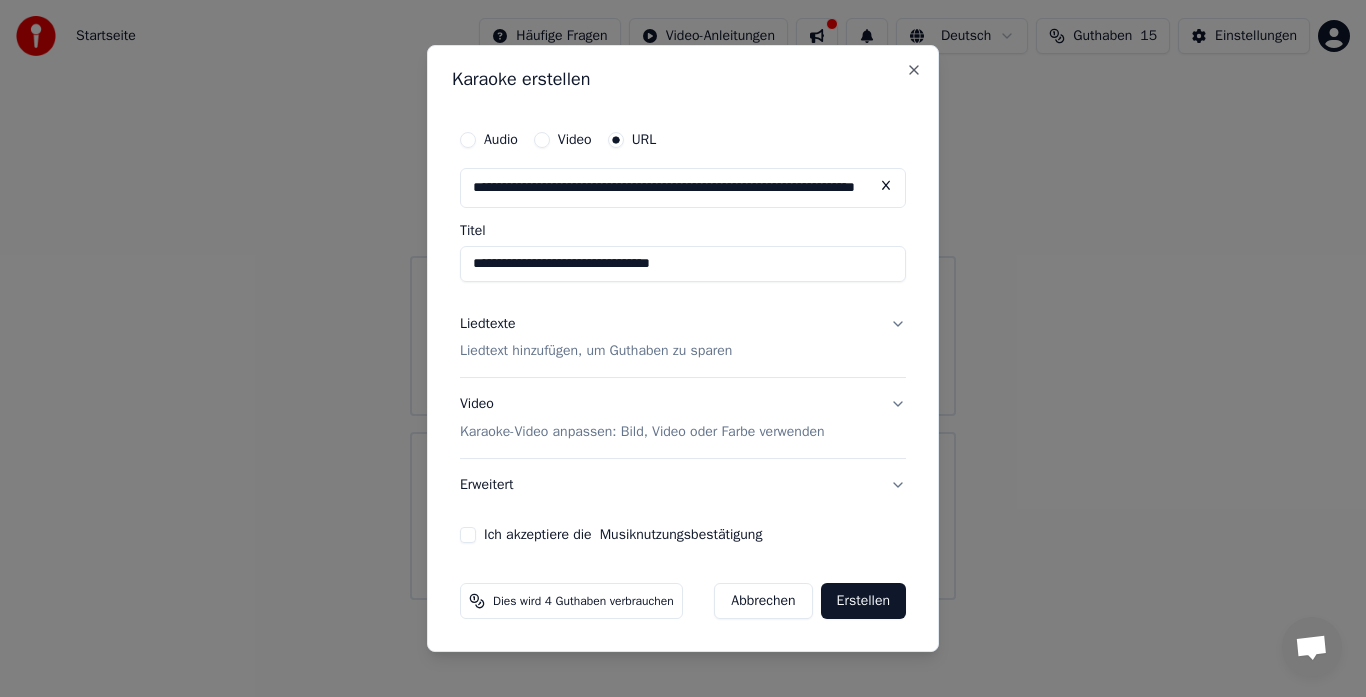 type on "**********" 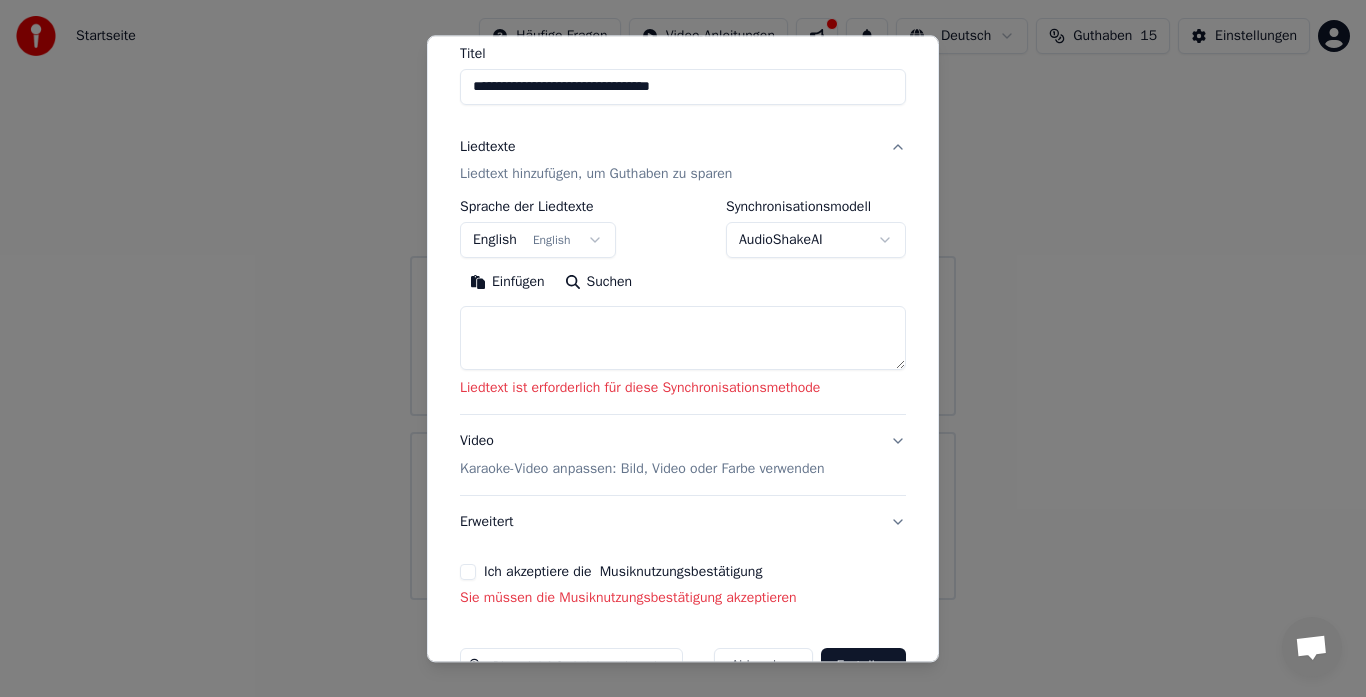 scroll, scrollTop: 200, scrollLeft: 0, axis: vertical 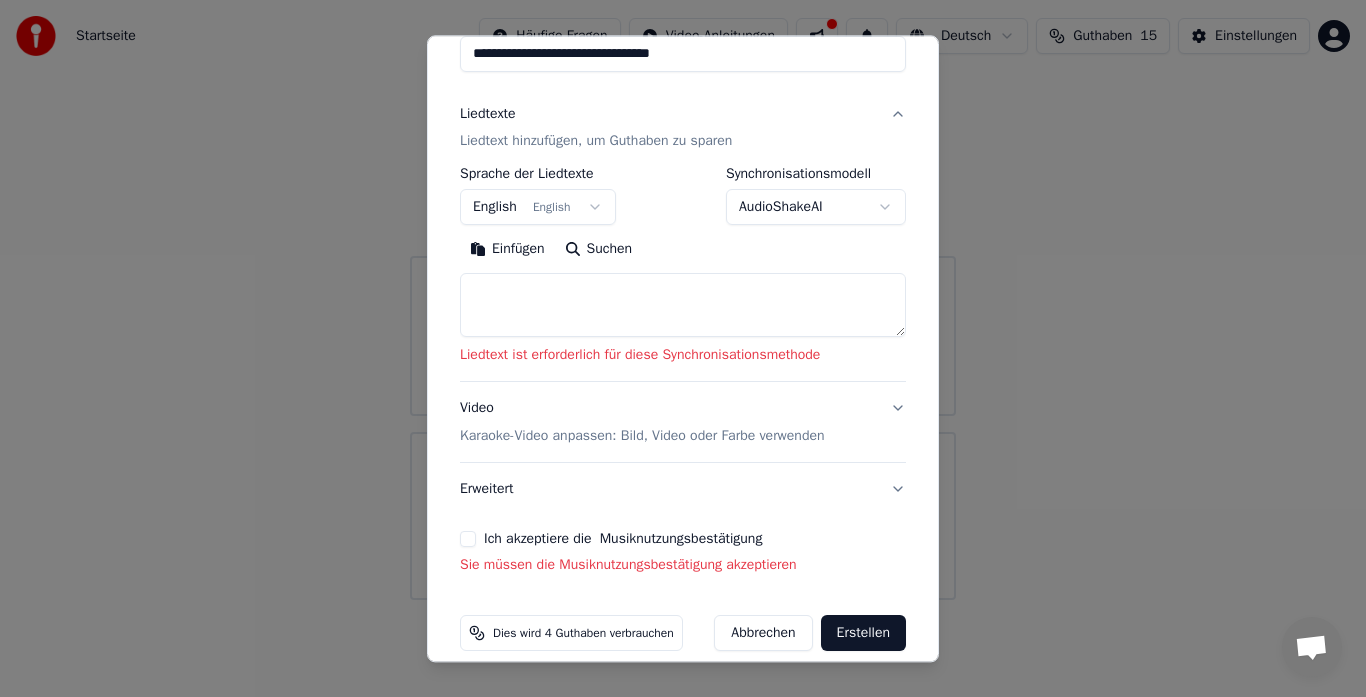 click on "Ich akzeptiere die   Musiknutzungsbestätigung" at bounding box center [468, 540] 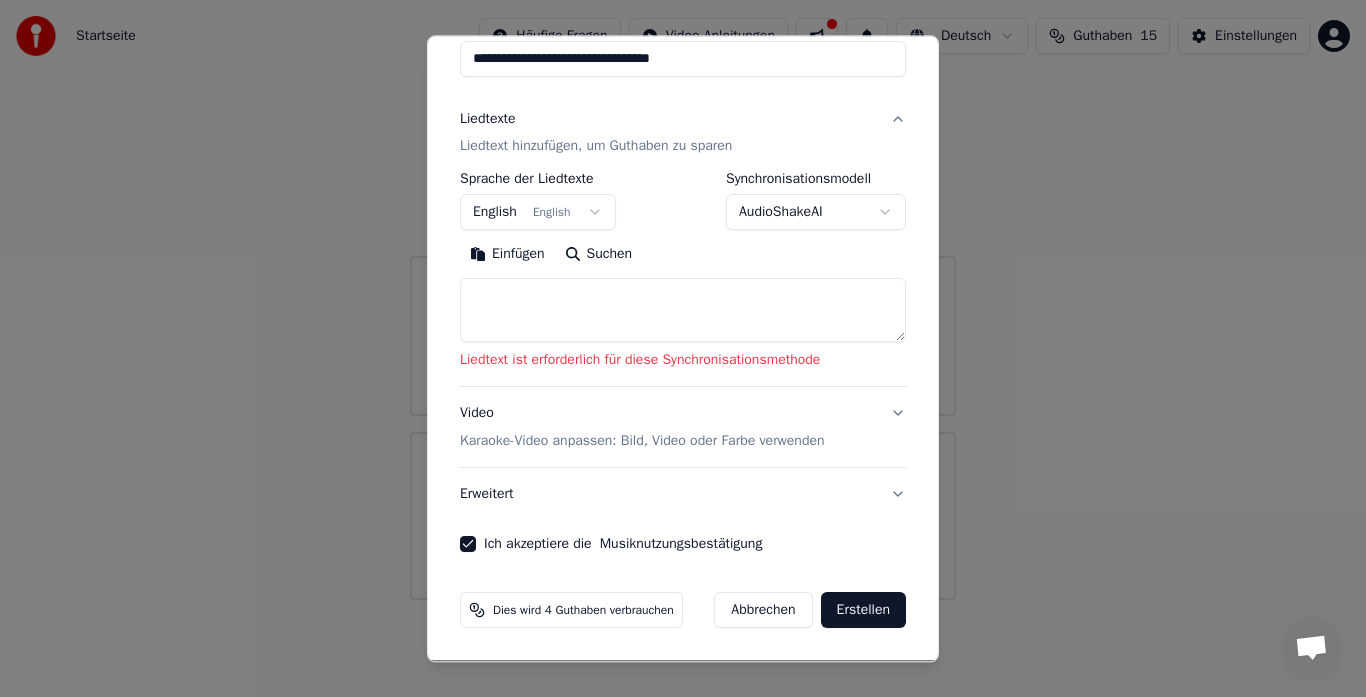 scroll, scrollTop: 195, scrollLeft: 0, axis: vertical 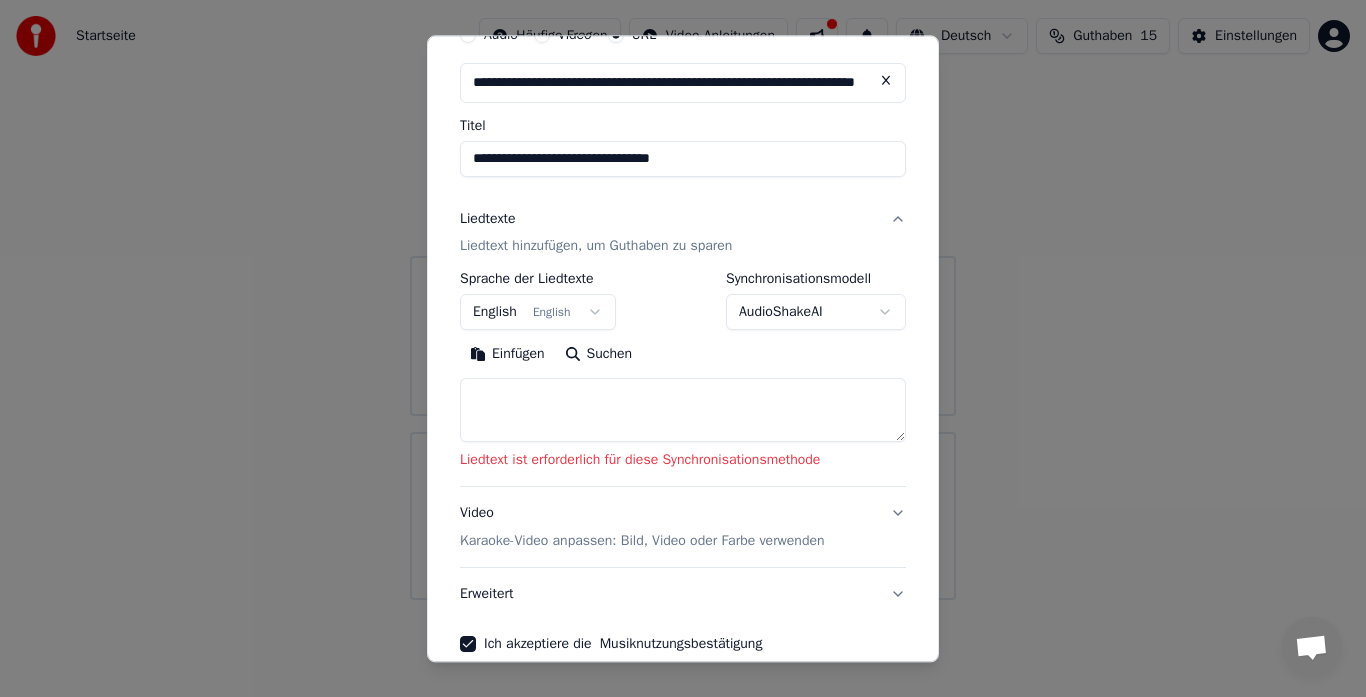 click on "English English" at bounding box center [538, 313] 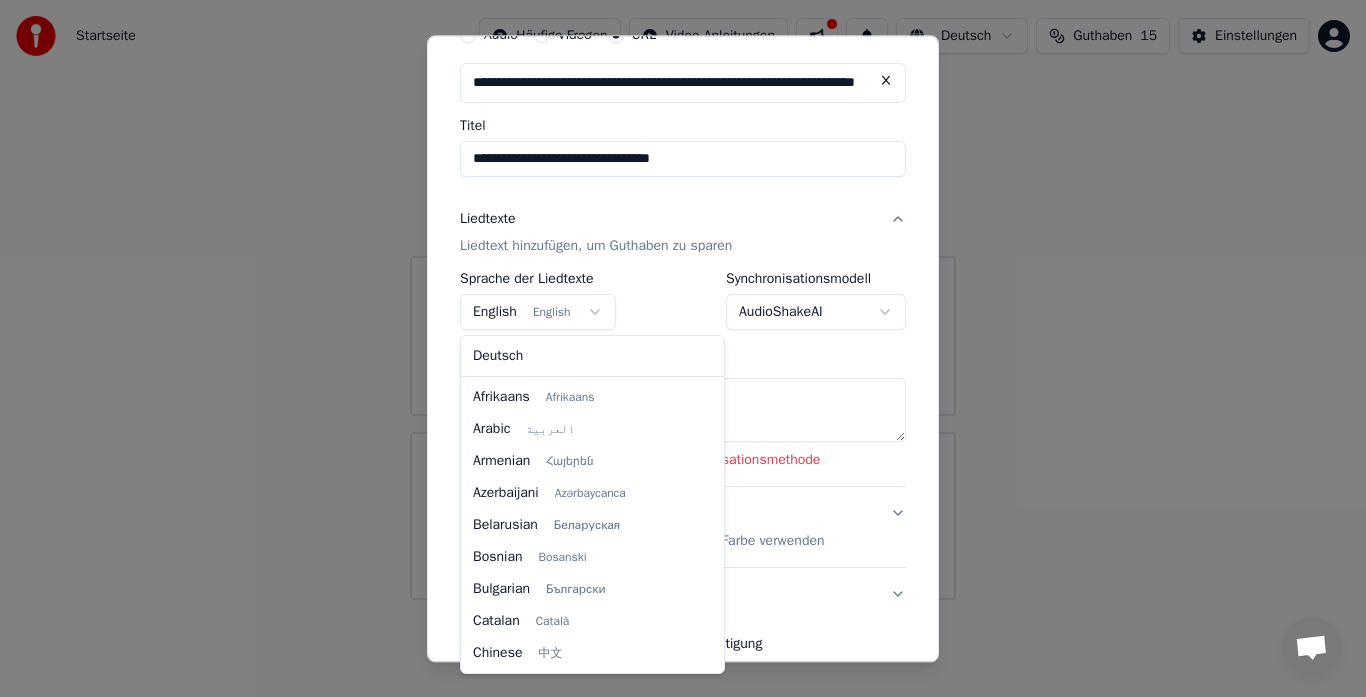scroll, scrollTop: 160, scrollLeft: 0, axis: vertical 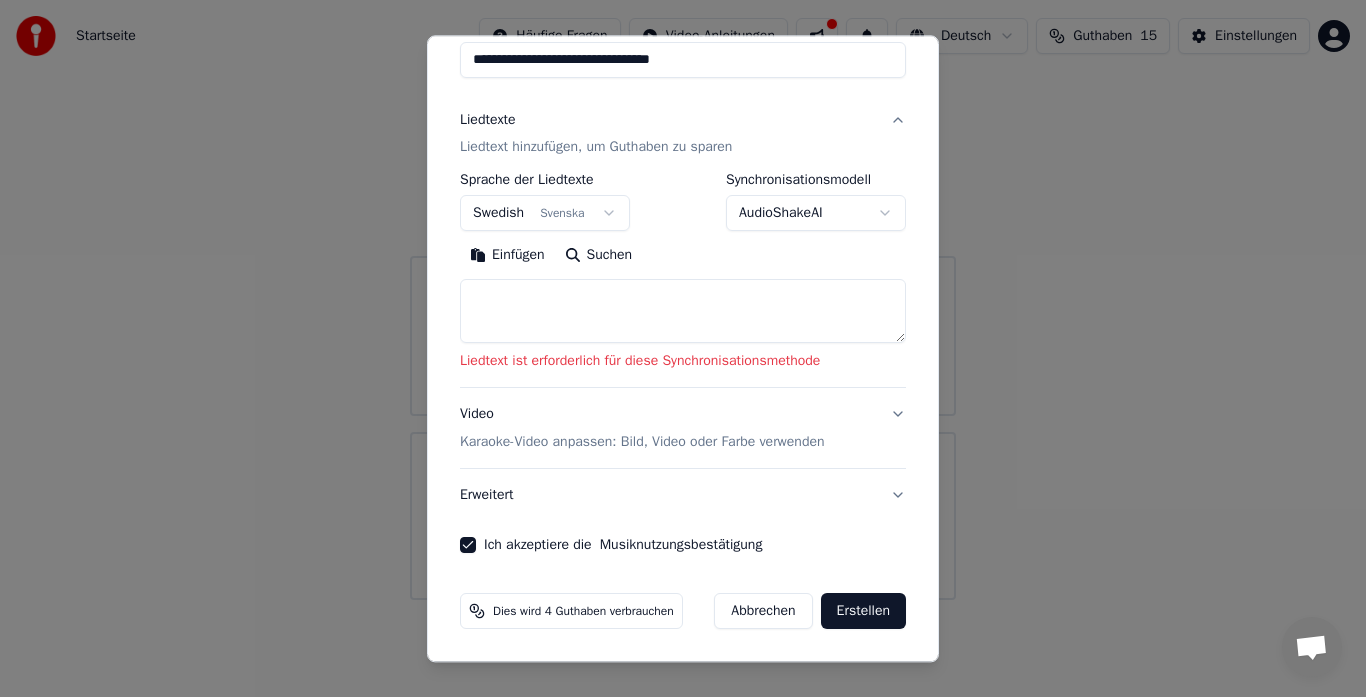 click on "Erstellen" at bounding box center (863, 612) 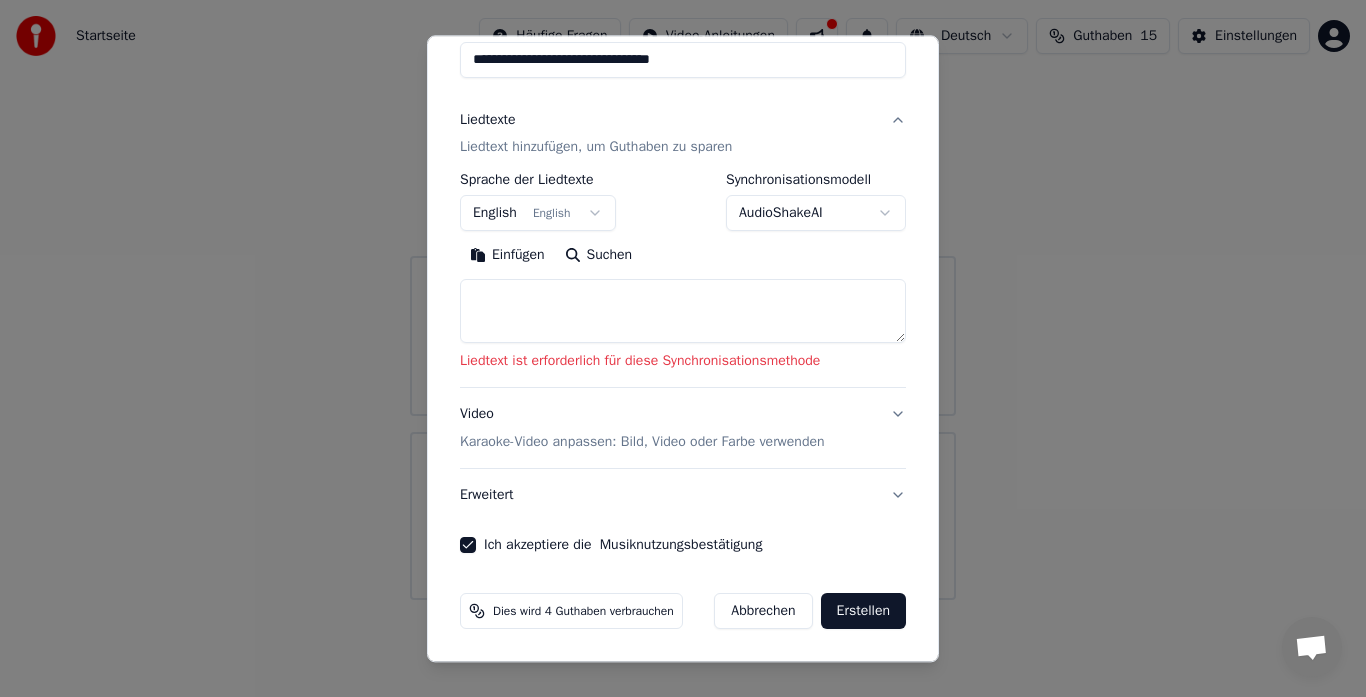 click on "Abbrechen" at bounding box center [763, 612] 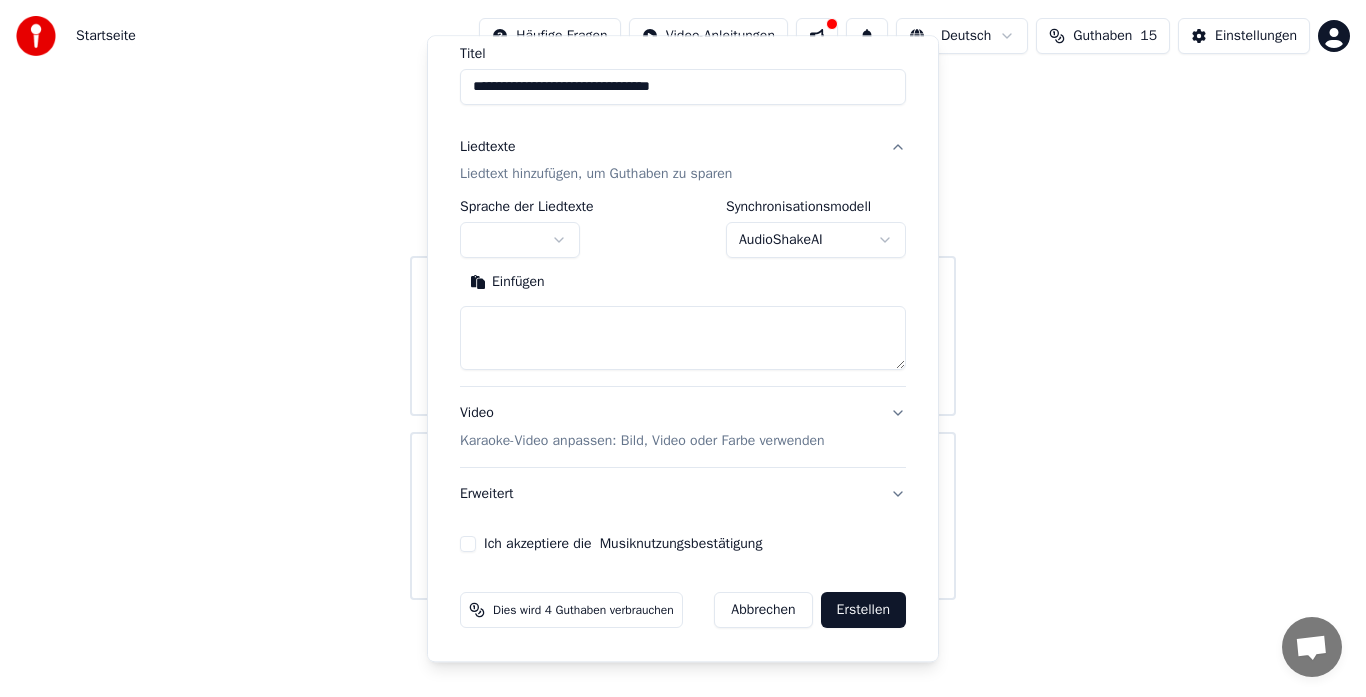 type 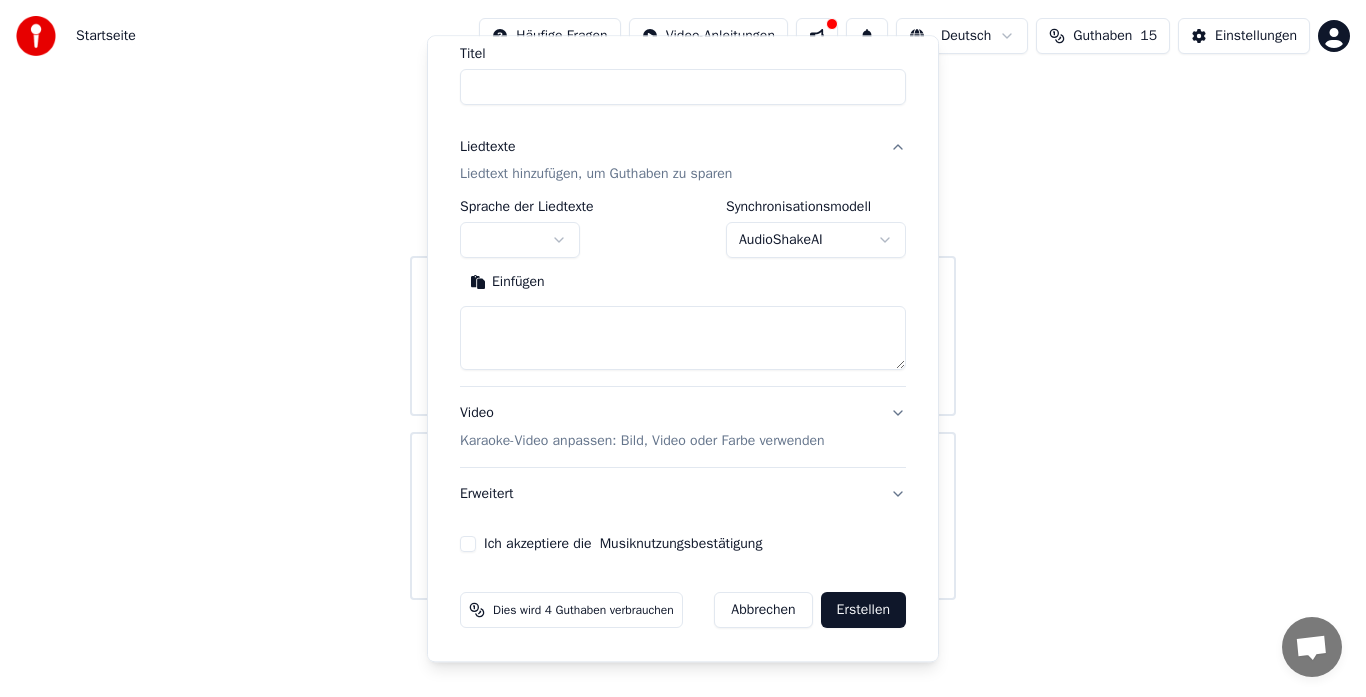 scroll, scrollTop: 167, scrollLeft: 0, axis: vertical 